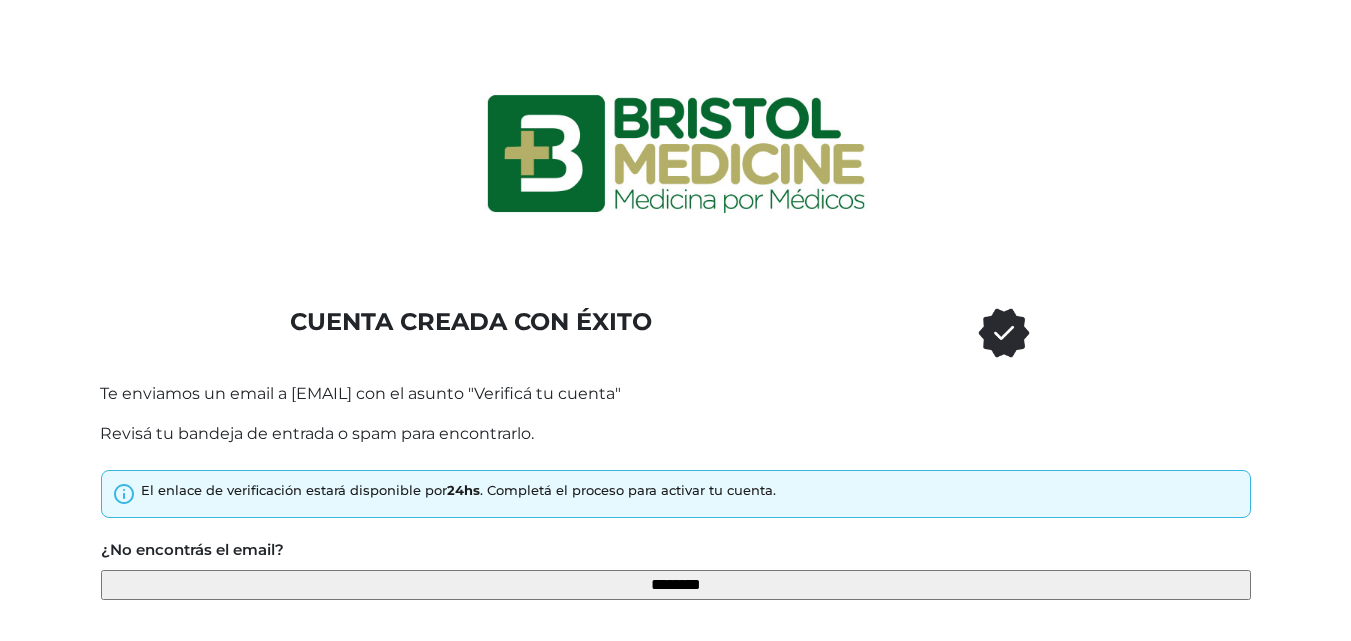 scroll, scrollTop: 152, scrollLeft: 0, axis: vertical 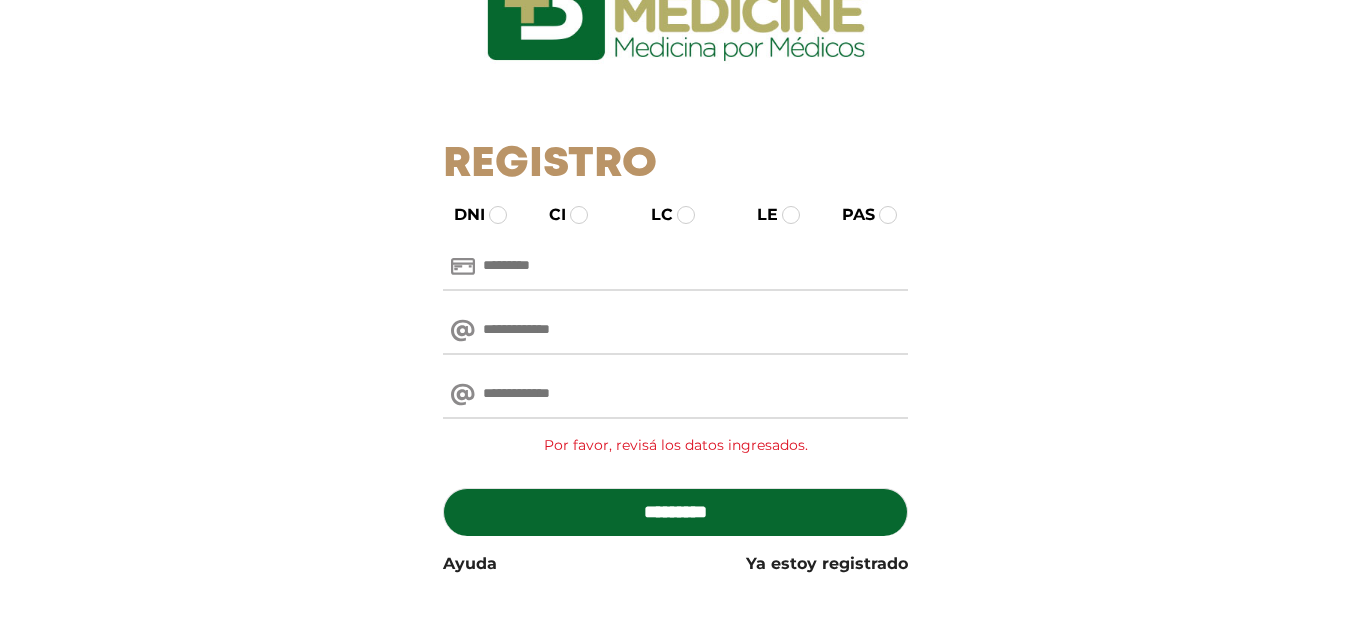 paste on "**********" 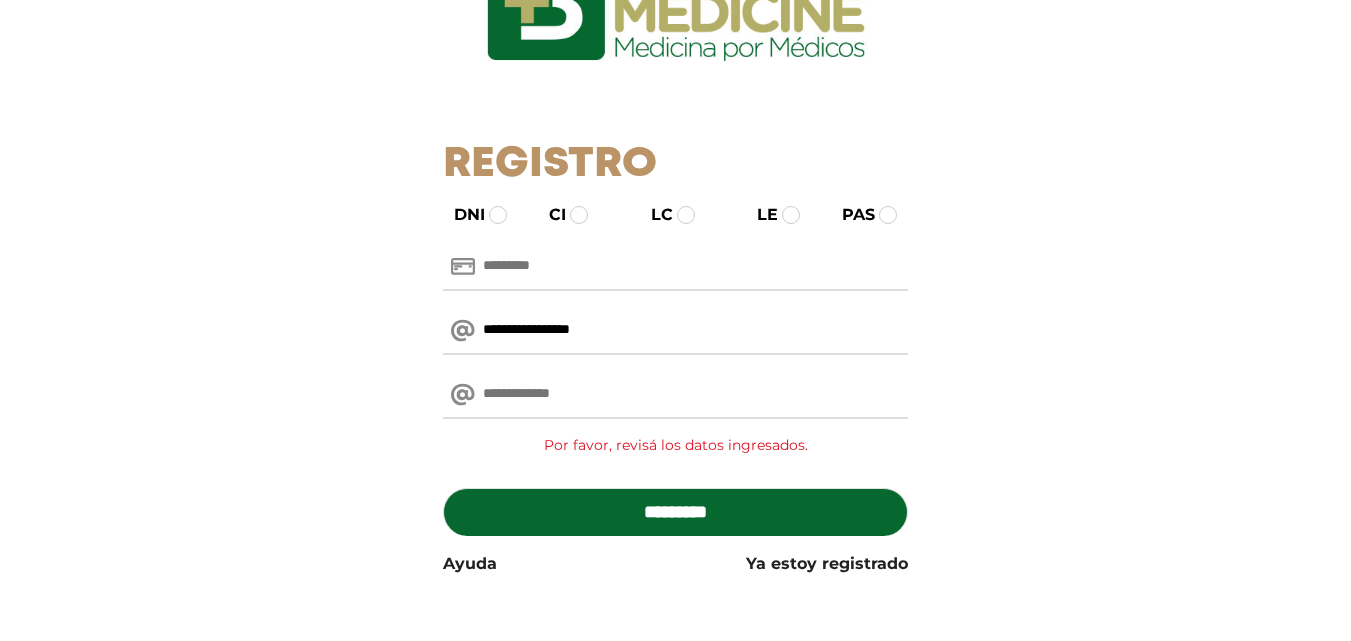 type on "**********" 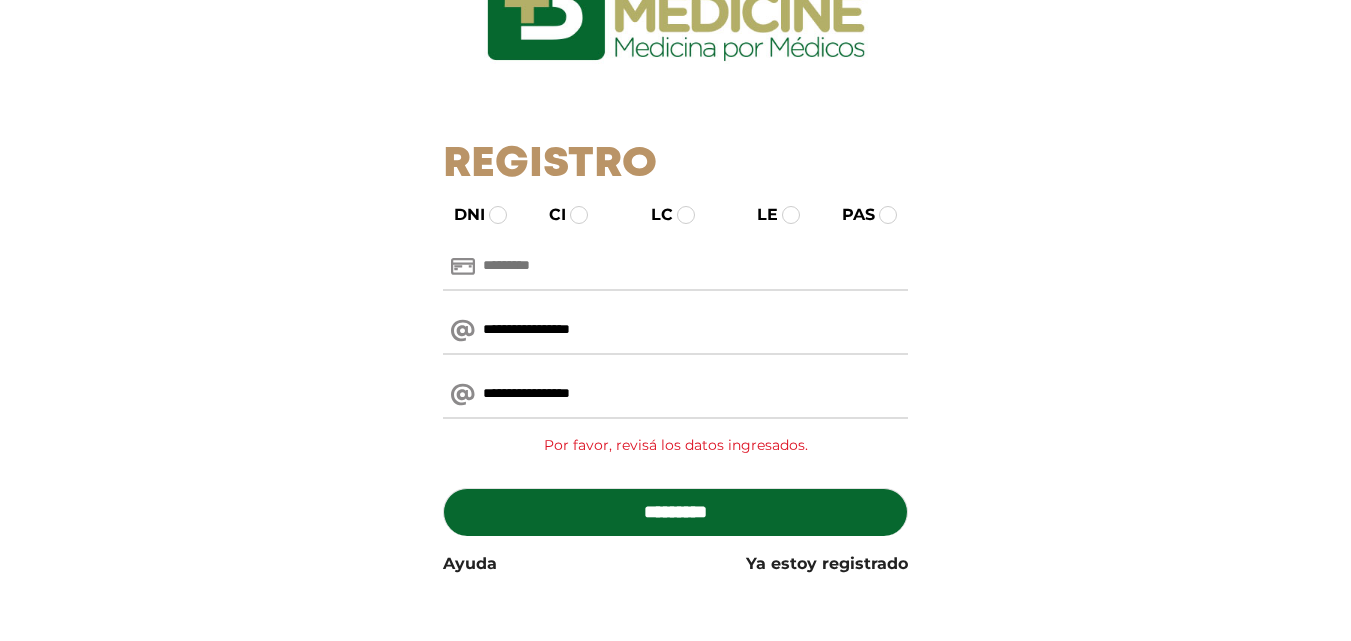 type on "**********" 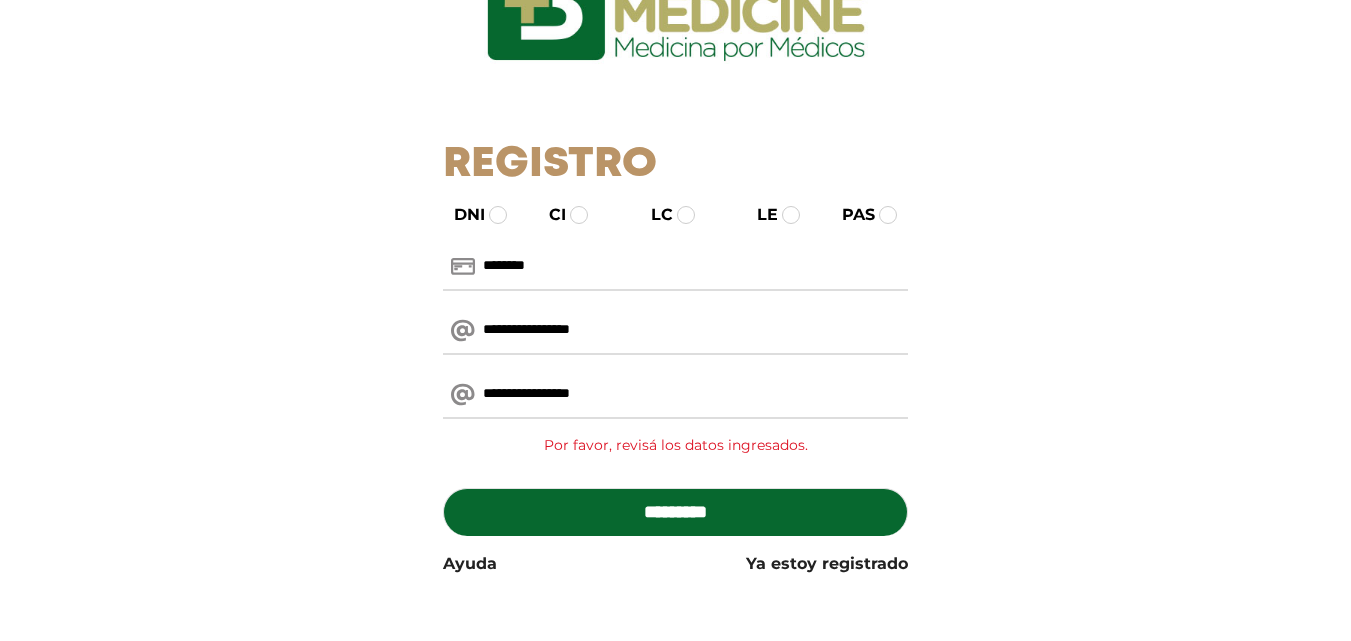 type on "********" 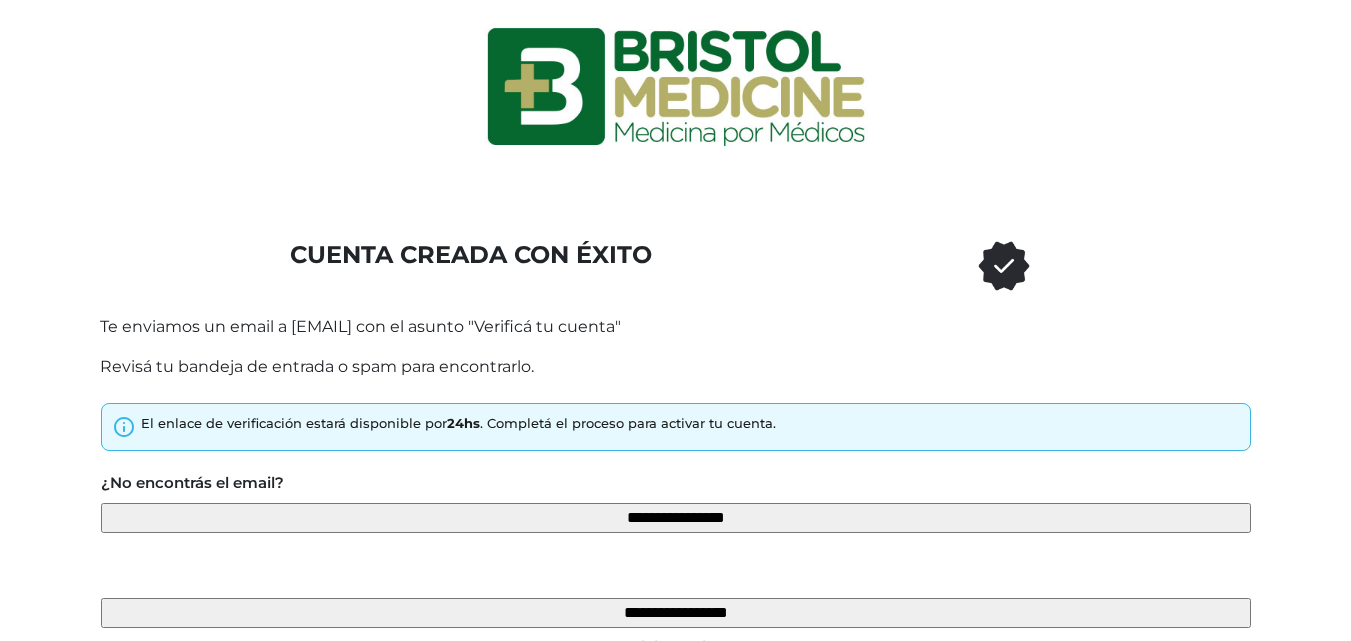 scroll, scrollTop: 100, scrollLeft: 0, axis: vertical 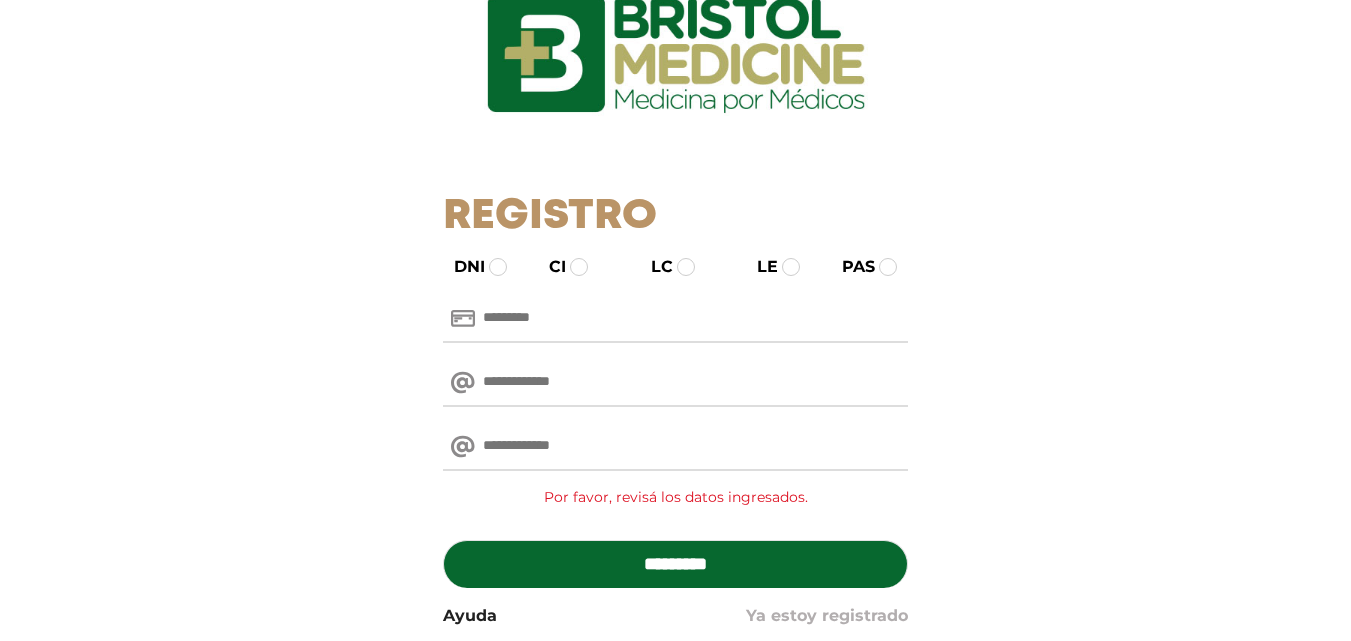 click on "Ya estoy registrado" at bounding box center (827, 616) 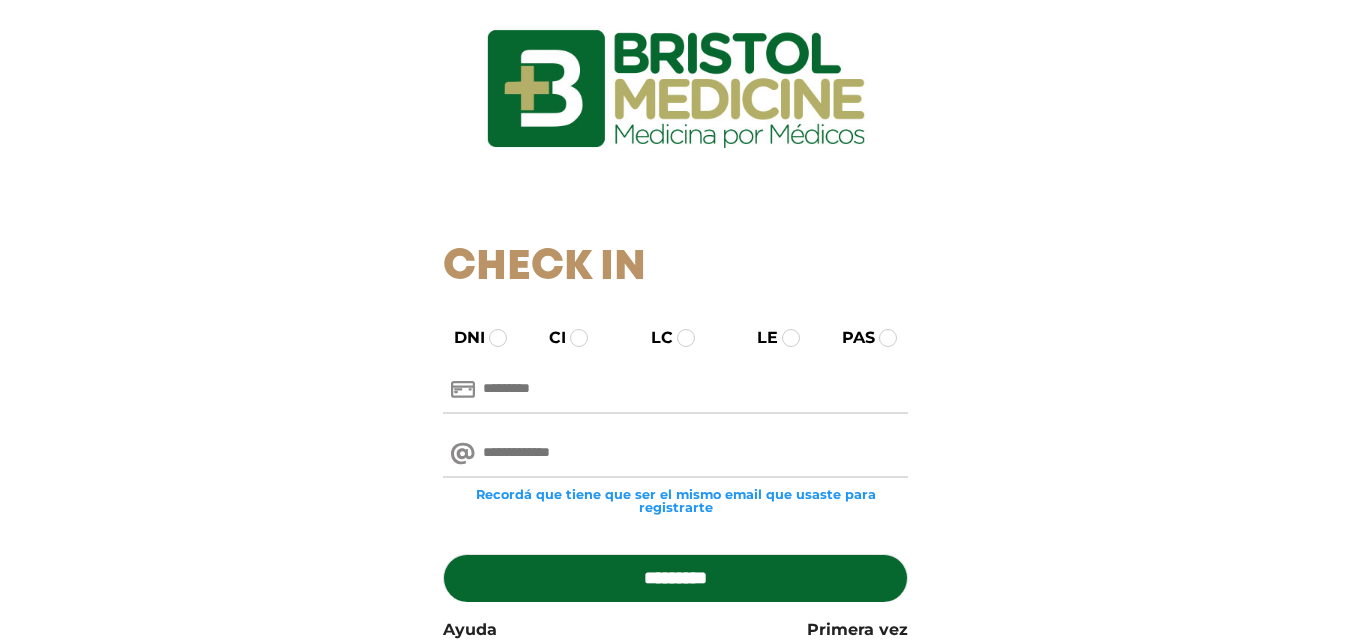 scroll, scrollTop: 100, scrollLeft: 0, axis: vertical 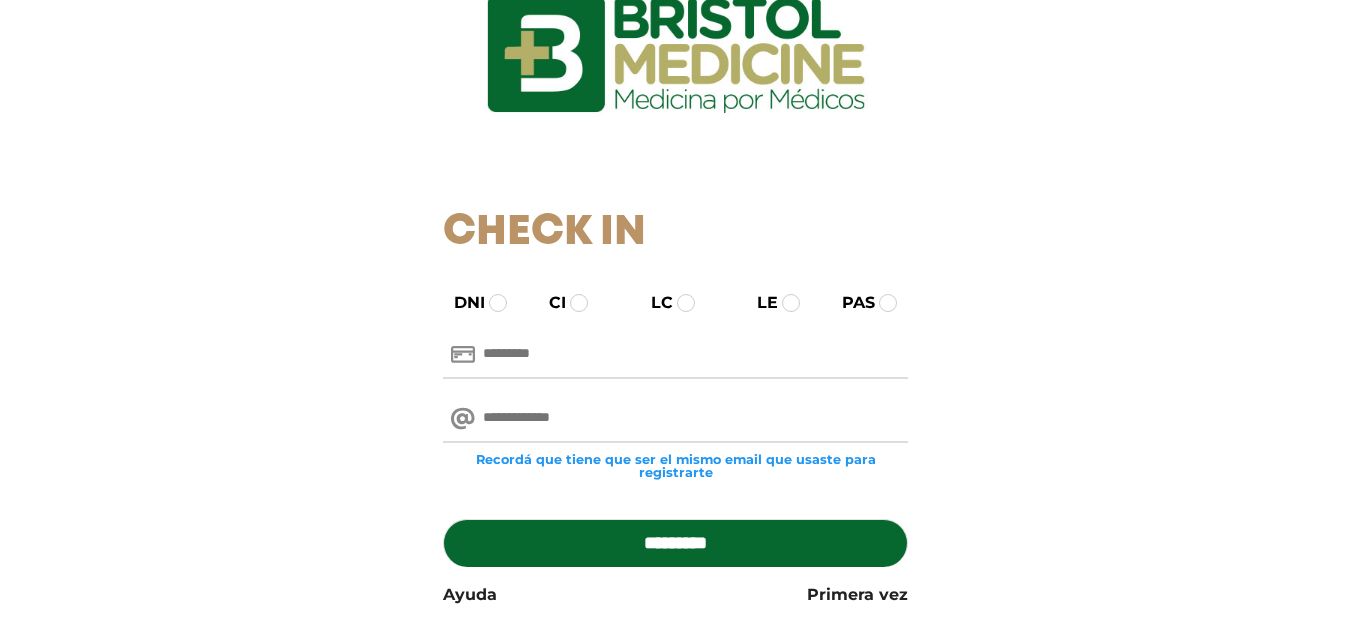 paste on "********" 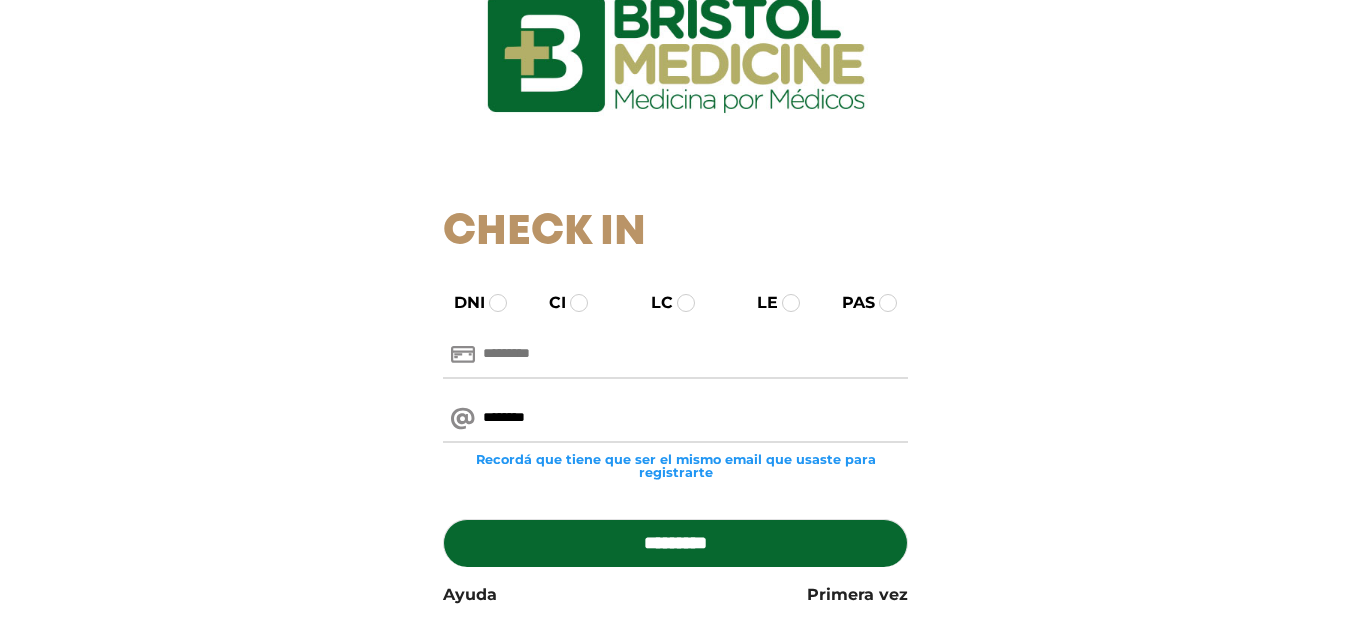 drag, startPoint x: 571, startPoint y: 420, endPoint x: 305, endPoint y: 389, distance: 267.8003 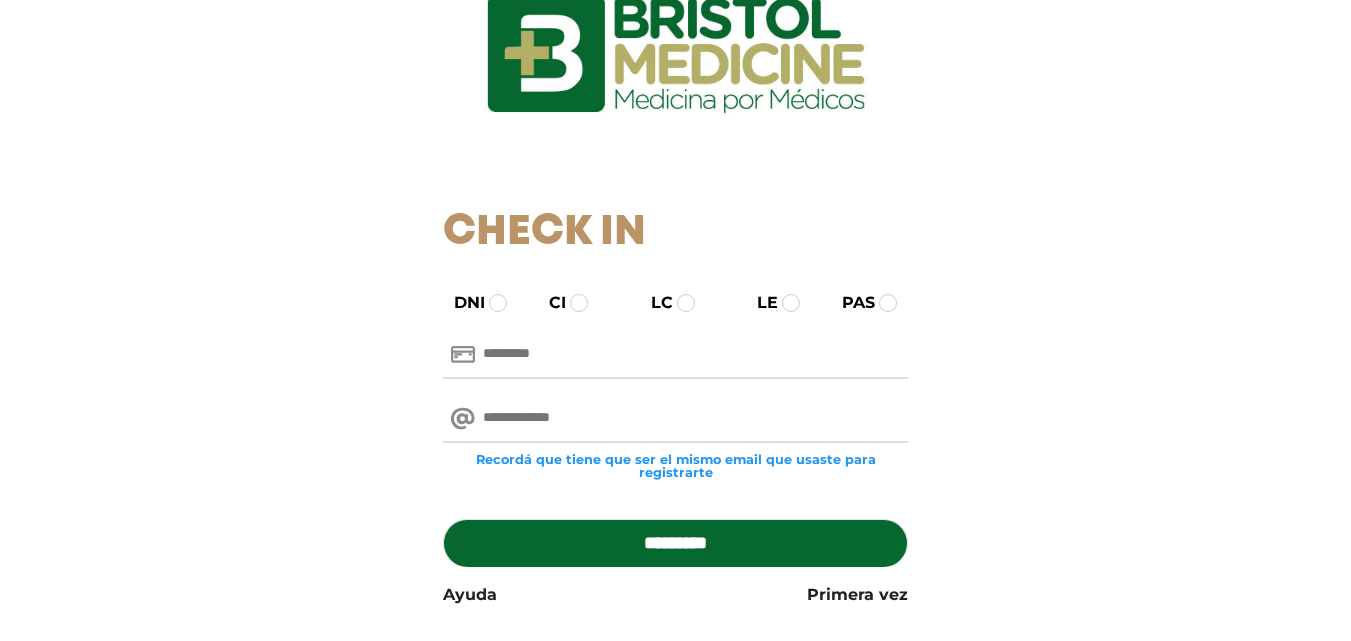click at bounding box center (675, 355) 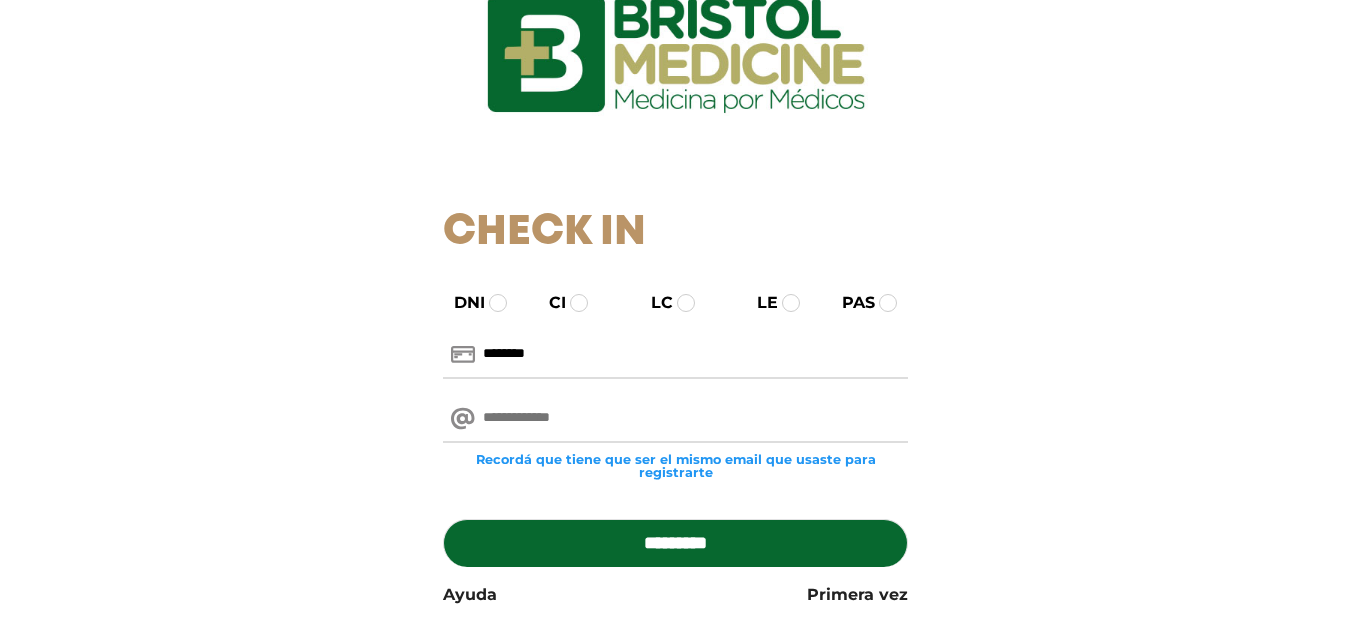 type on "********" 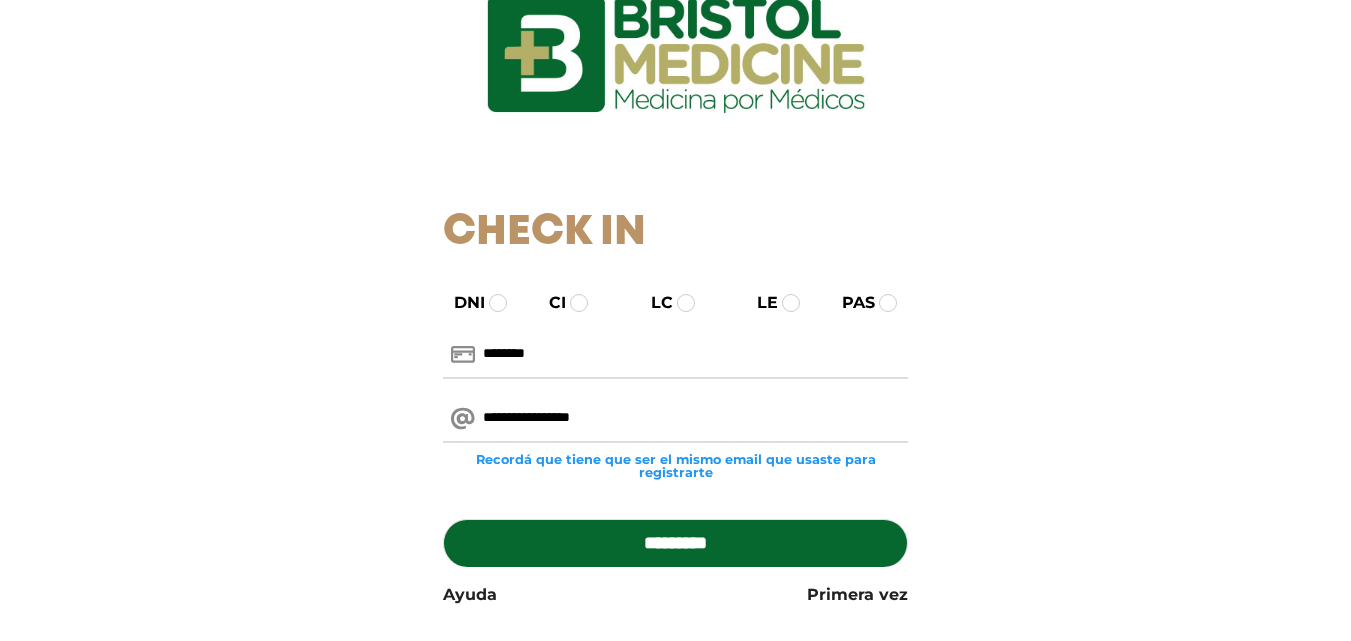 type on "**********" 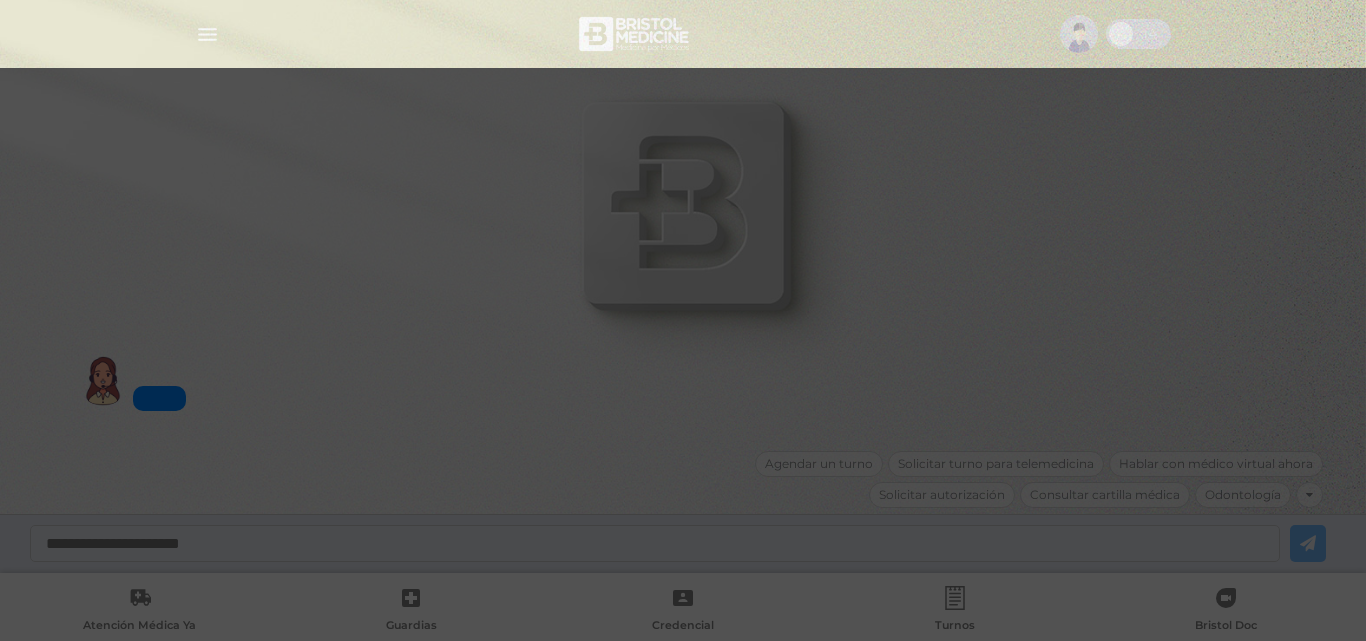 scroll, scrollTop: 0, scrollLeft: 0, axis: both 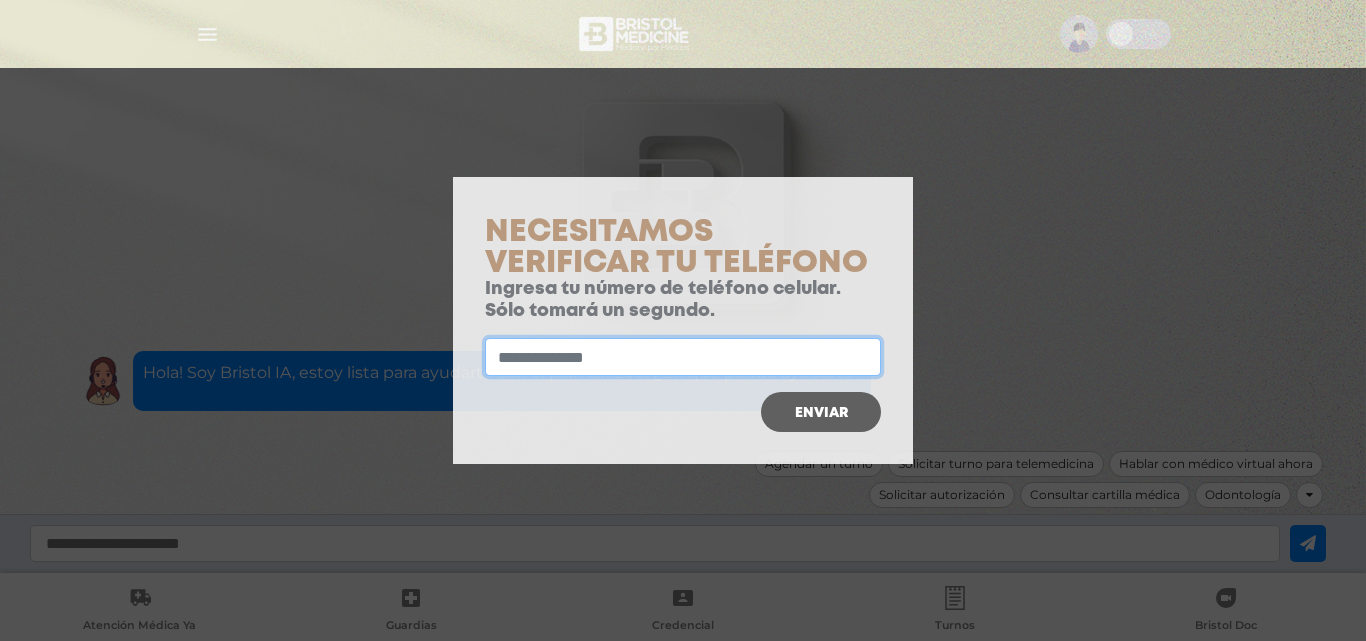 paste on "**********" 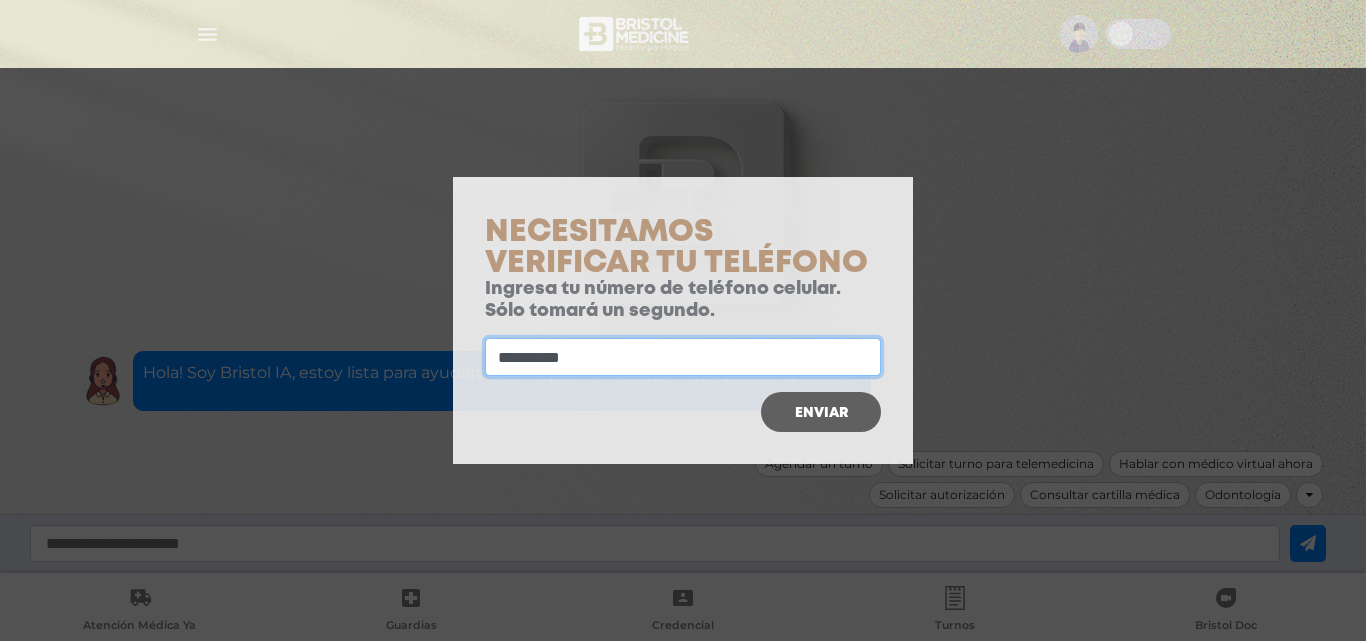 type on "**********" 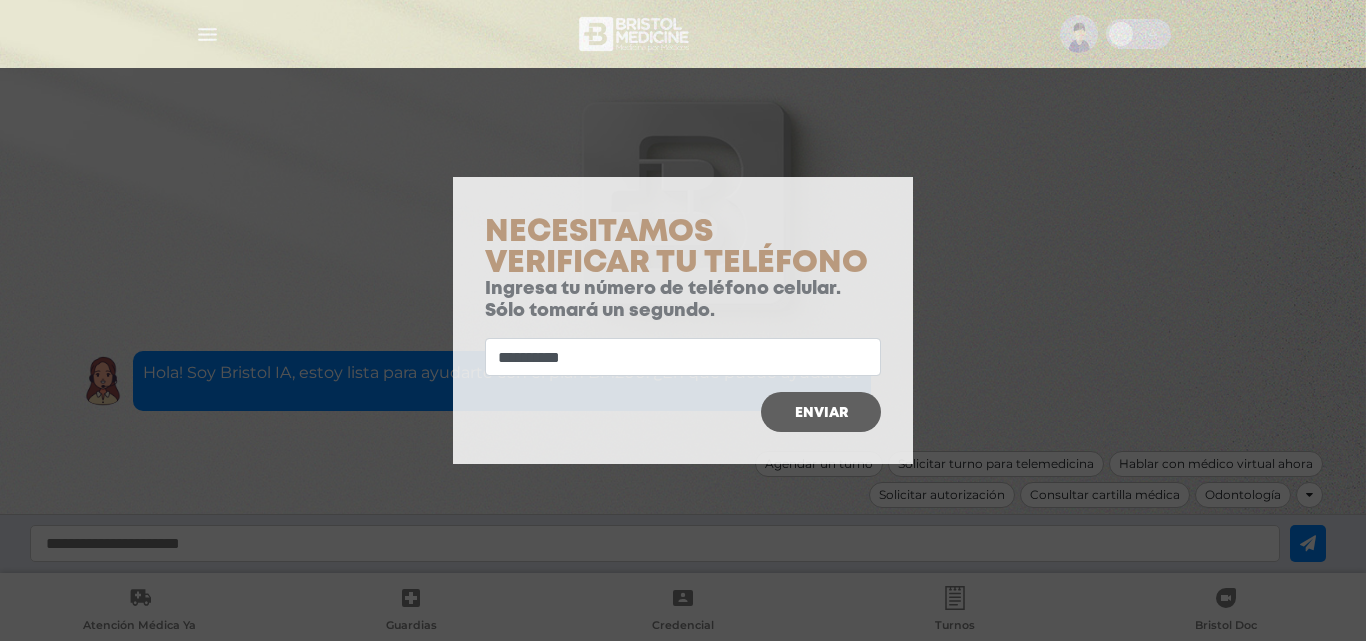 click on "Enviar" at bounding box center (821, 413) 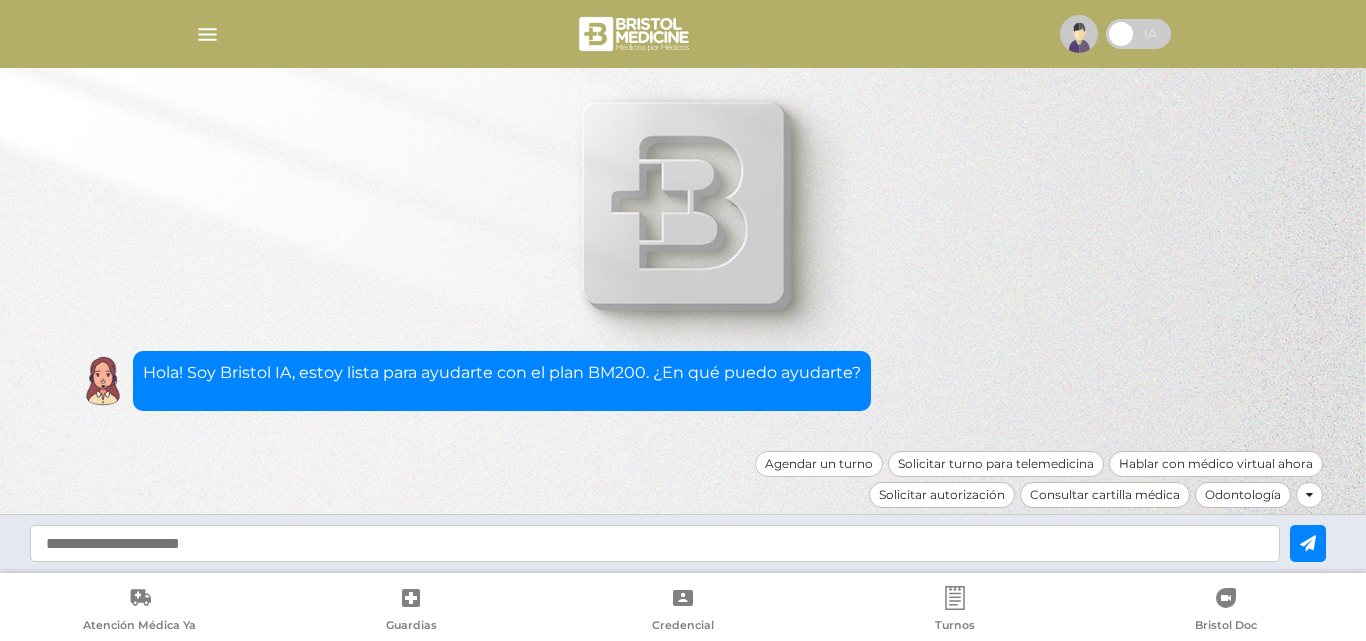 click at bounding box center (1079, 34) 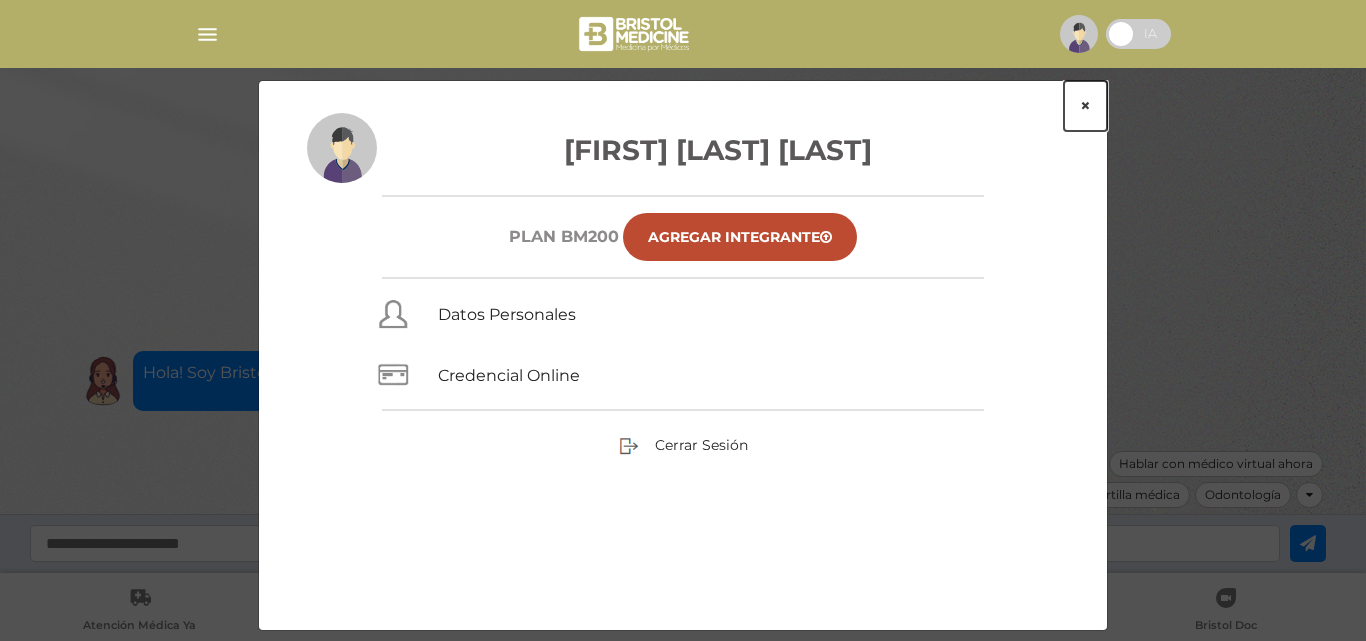 click on "×" at bounding box center (1085, 106) 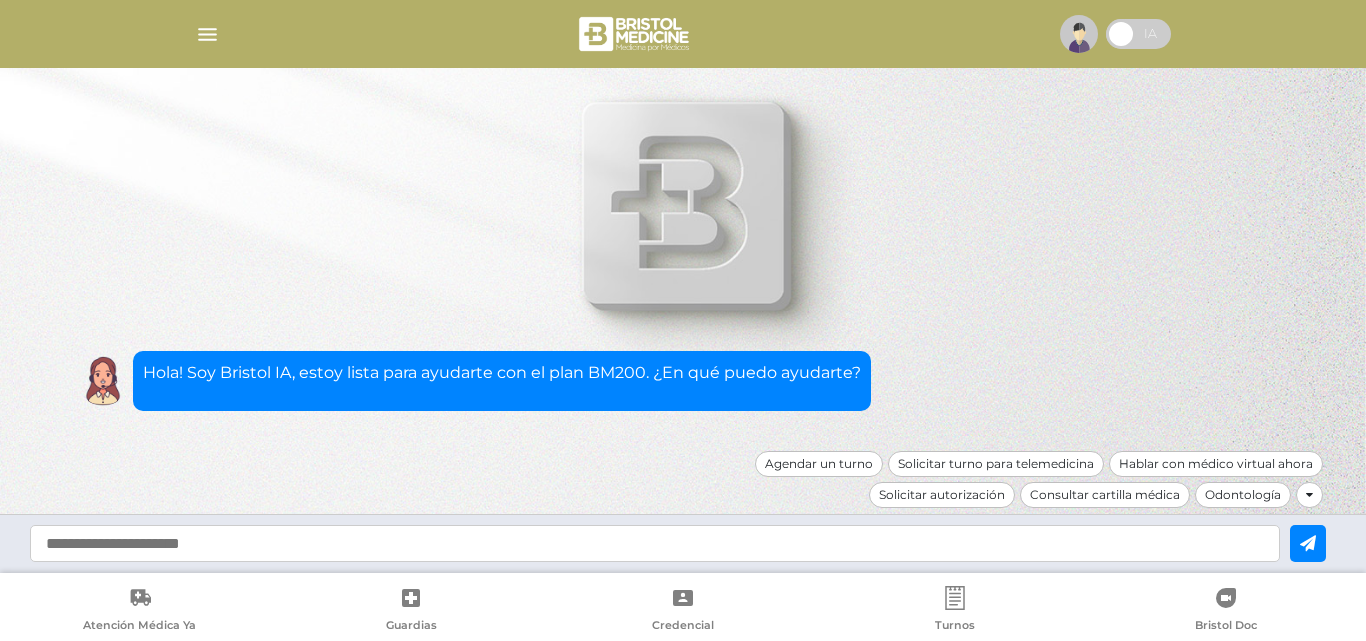 click at bounding box center (207, 34) 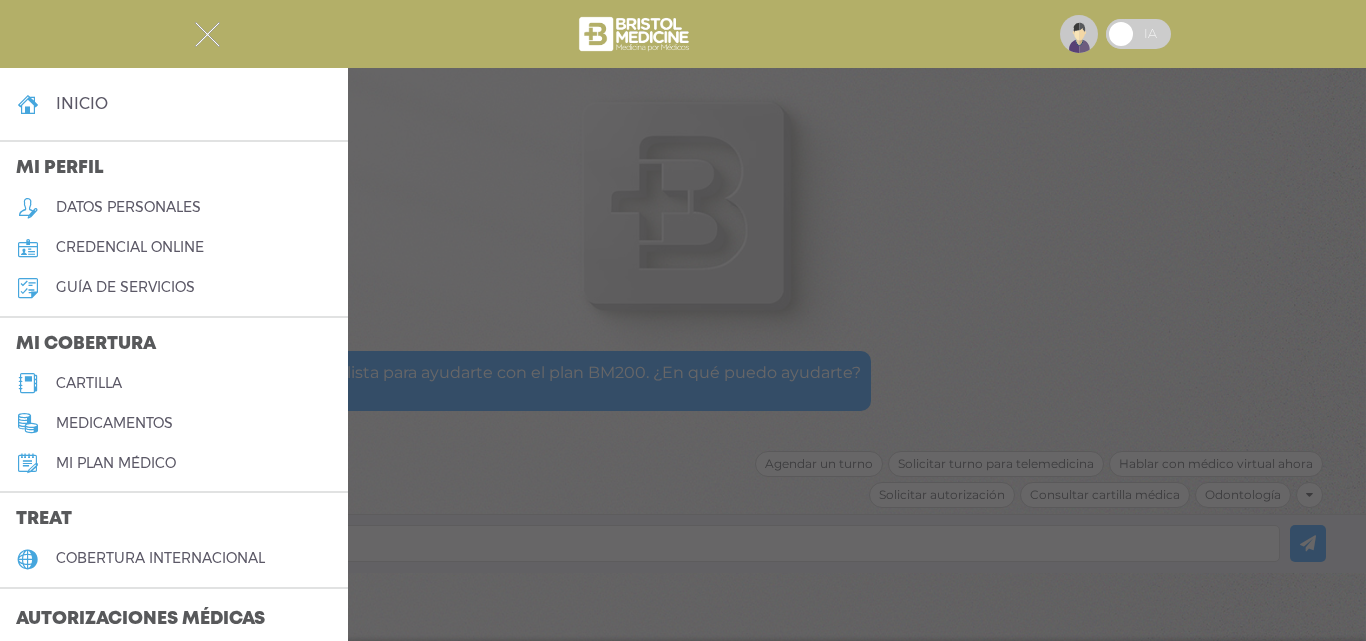 click at bounding box center (207, 34) 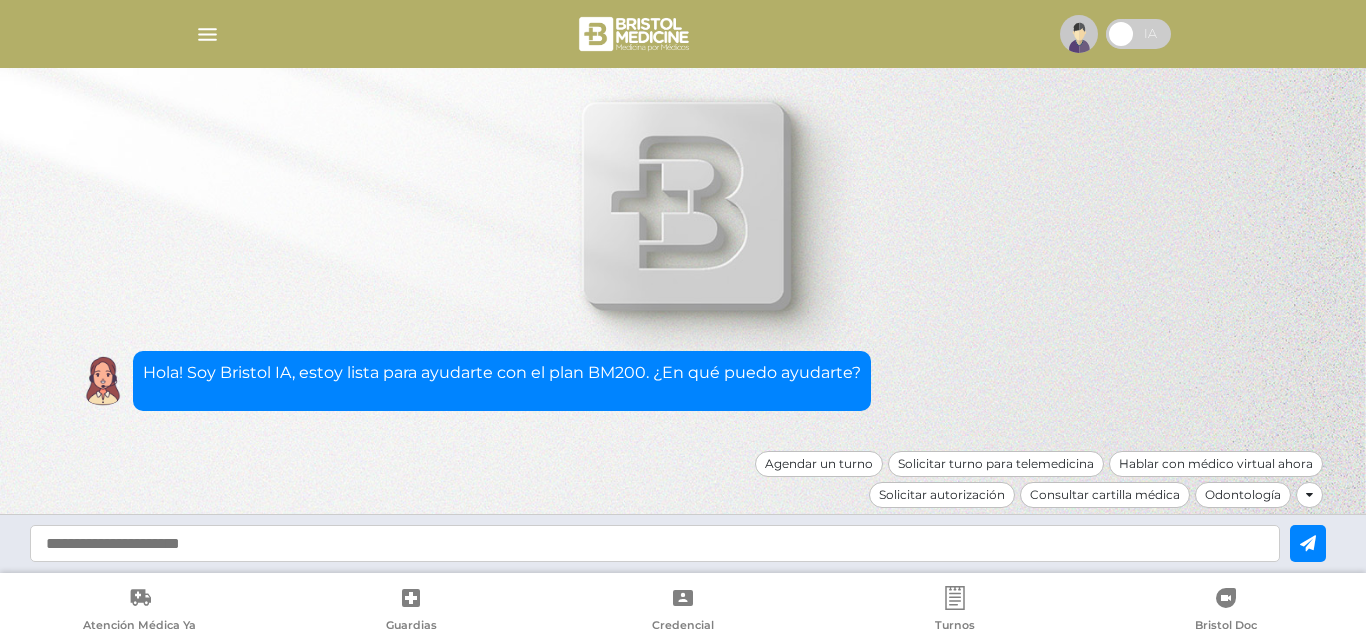 click at bounding box center (1079, 34) 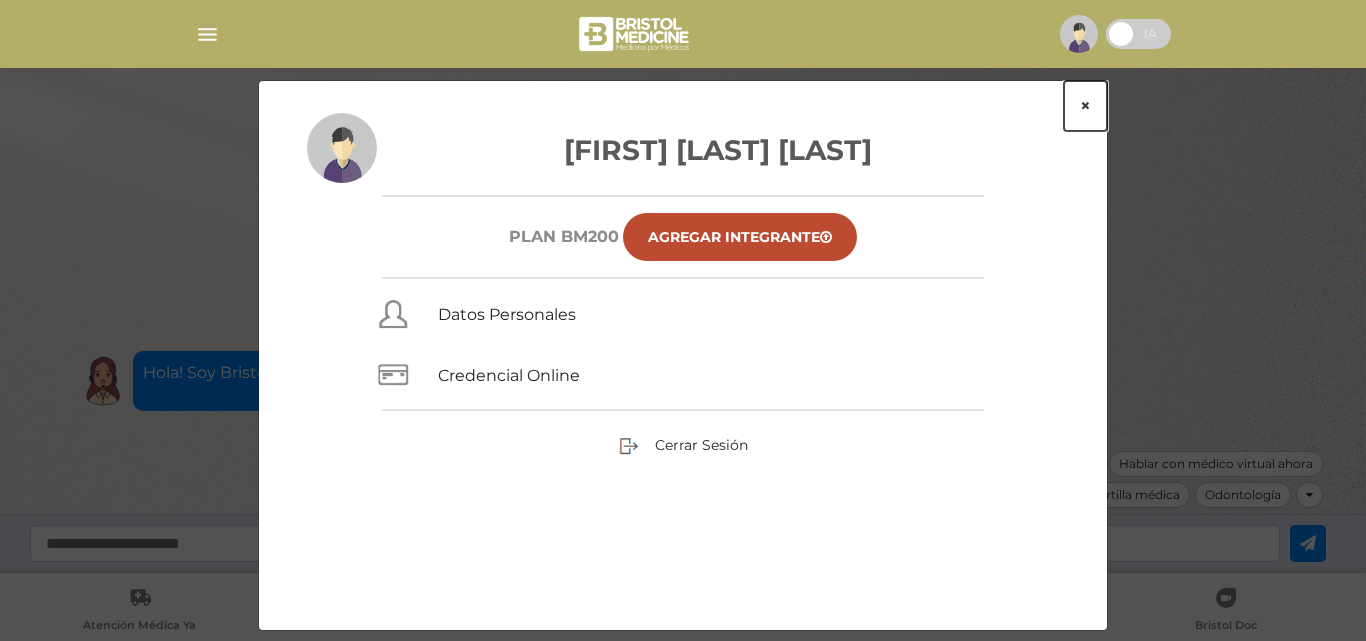 click on "×" at bounding box center (1085, 106) 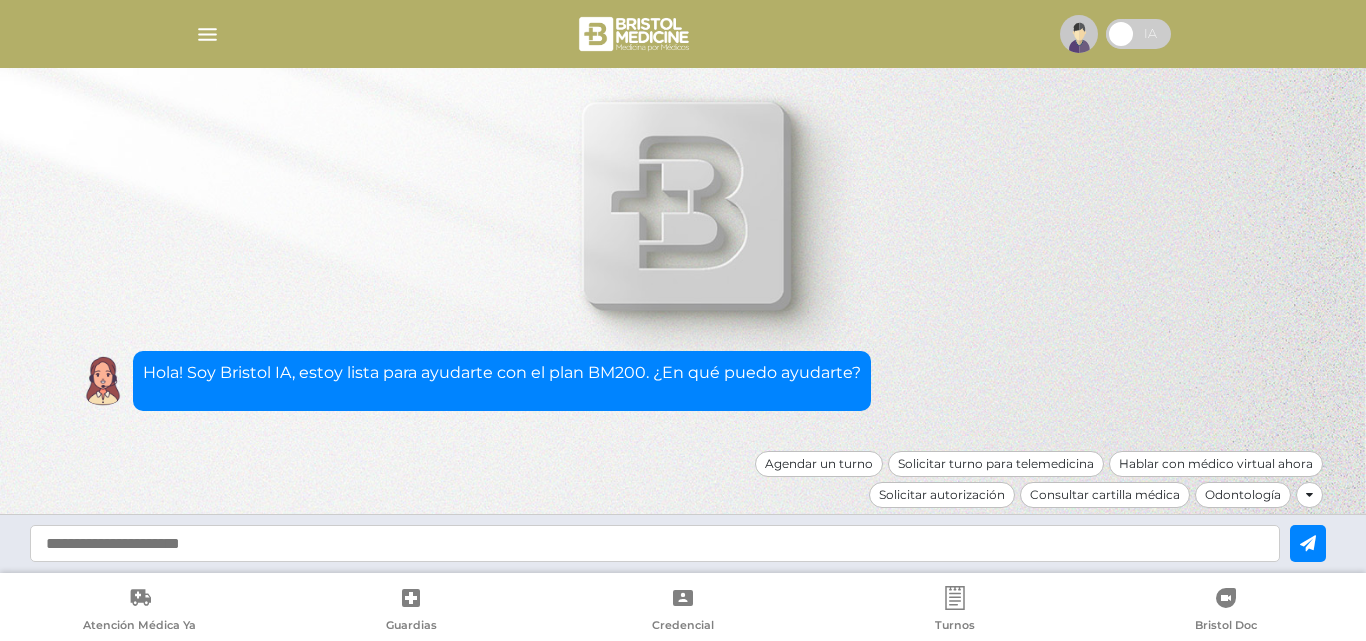 click at bounding box center [207, 34] 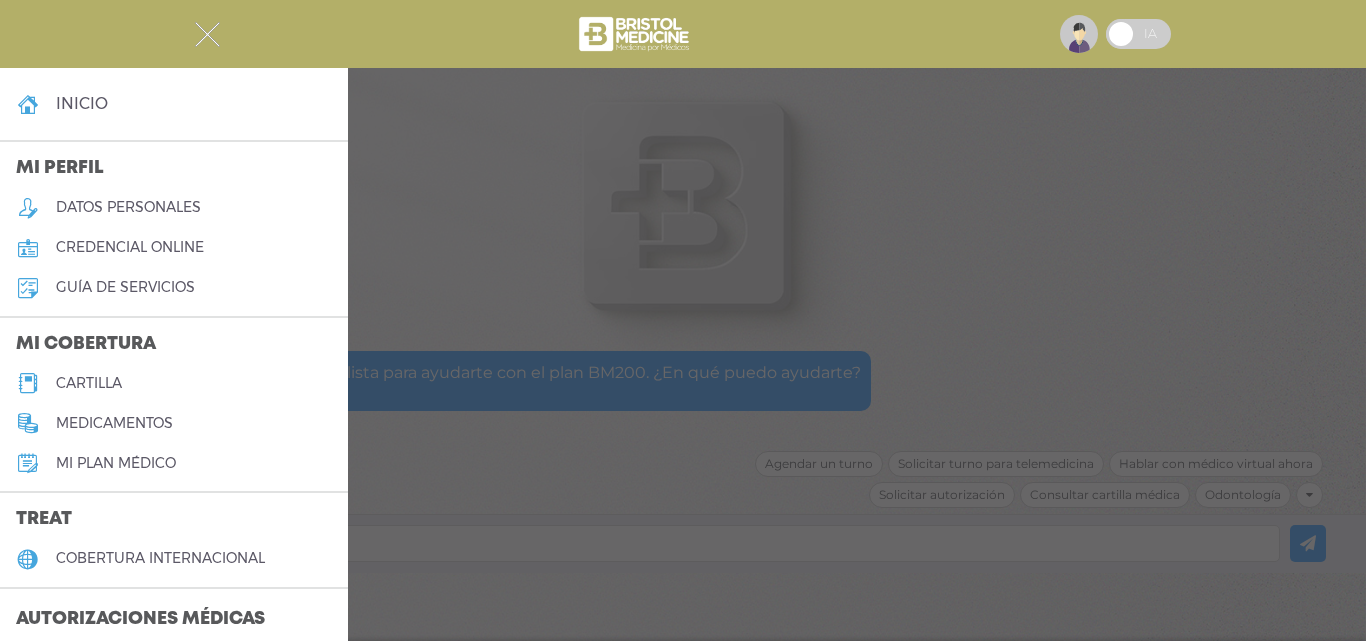 click at bounding box center [683, 320] 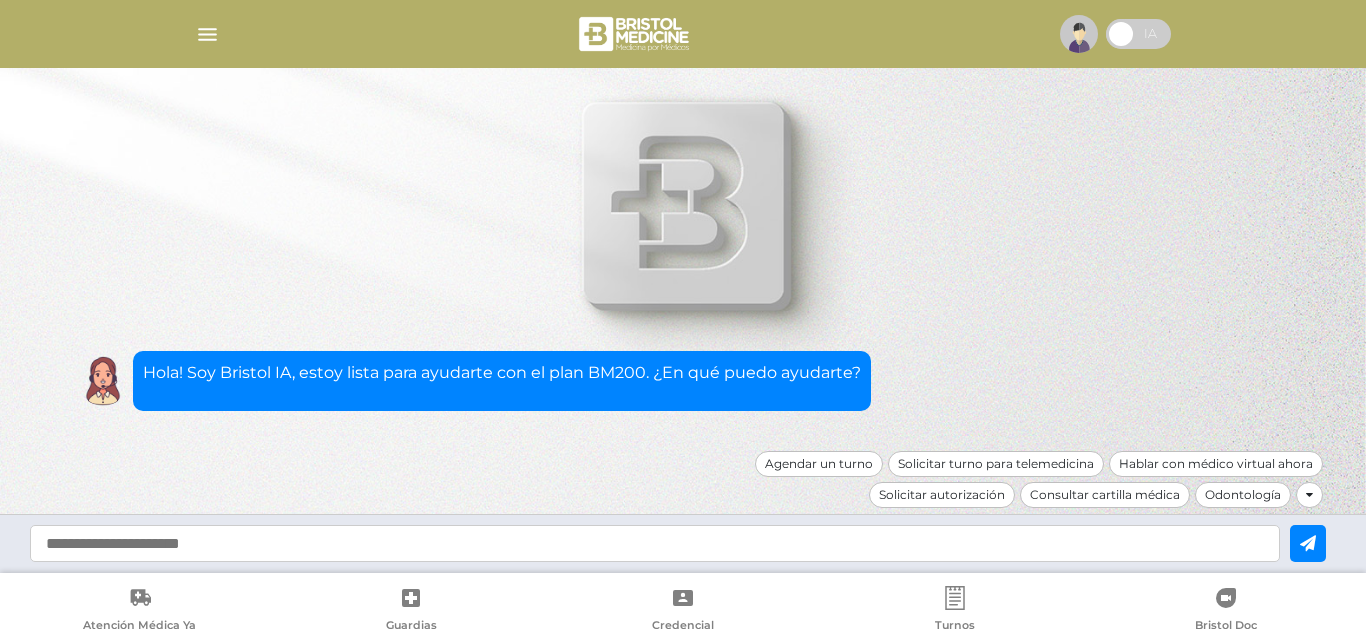 click at bounding box center [207, 34] 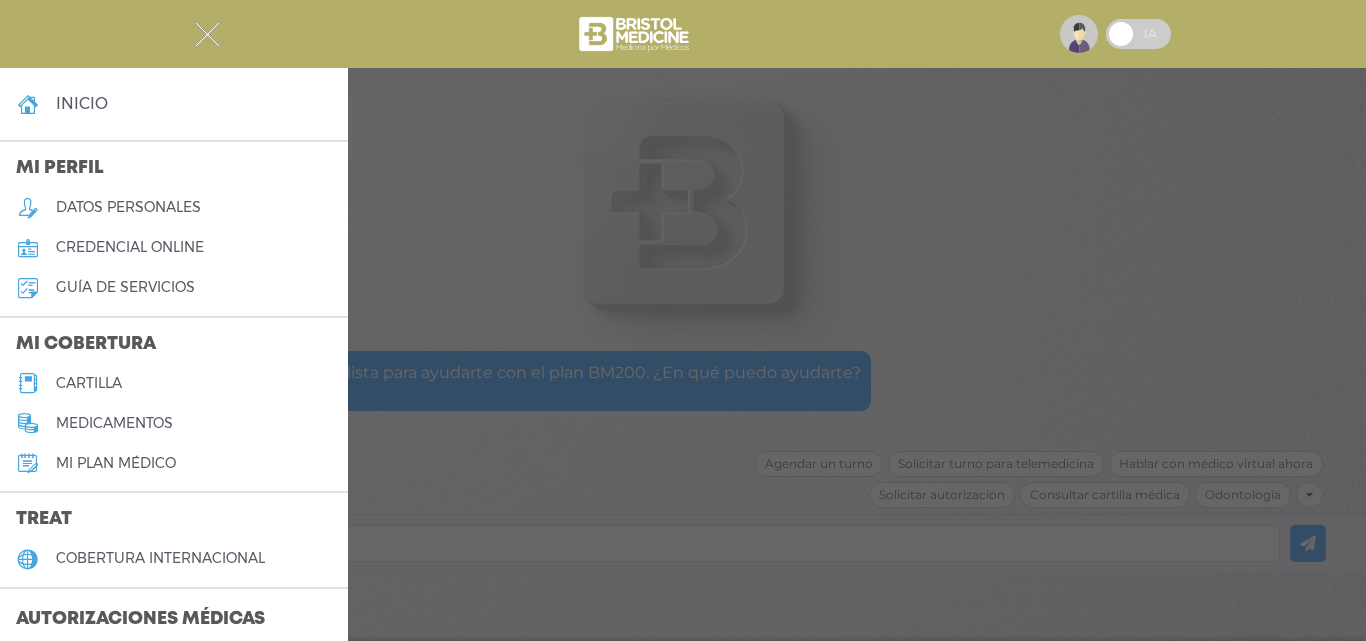 click on "credencial online" at bounding box center (130, 247) 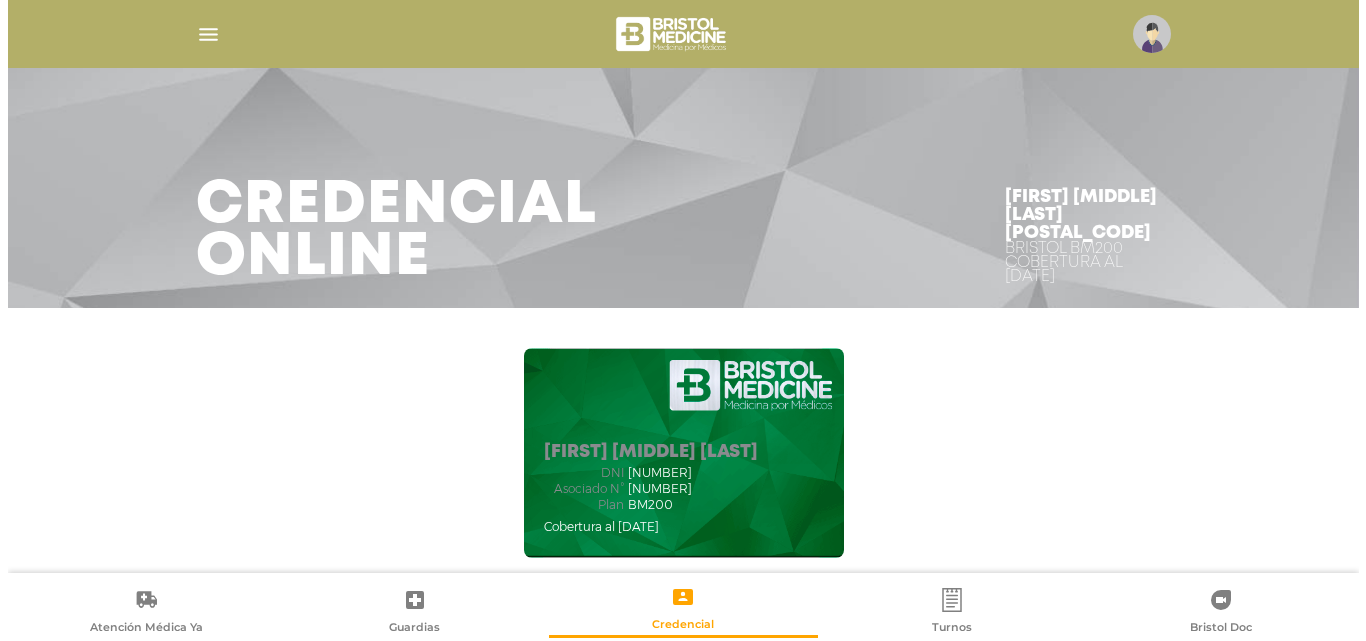 scroll, scrollTop: 100, scrollLeft: 0, axis: vertical 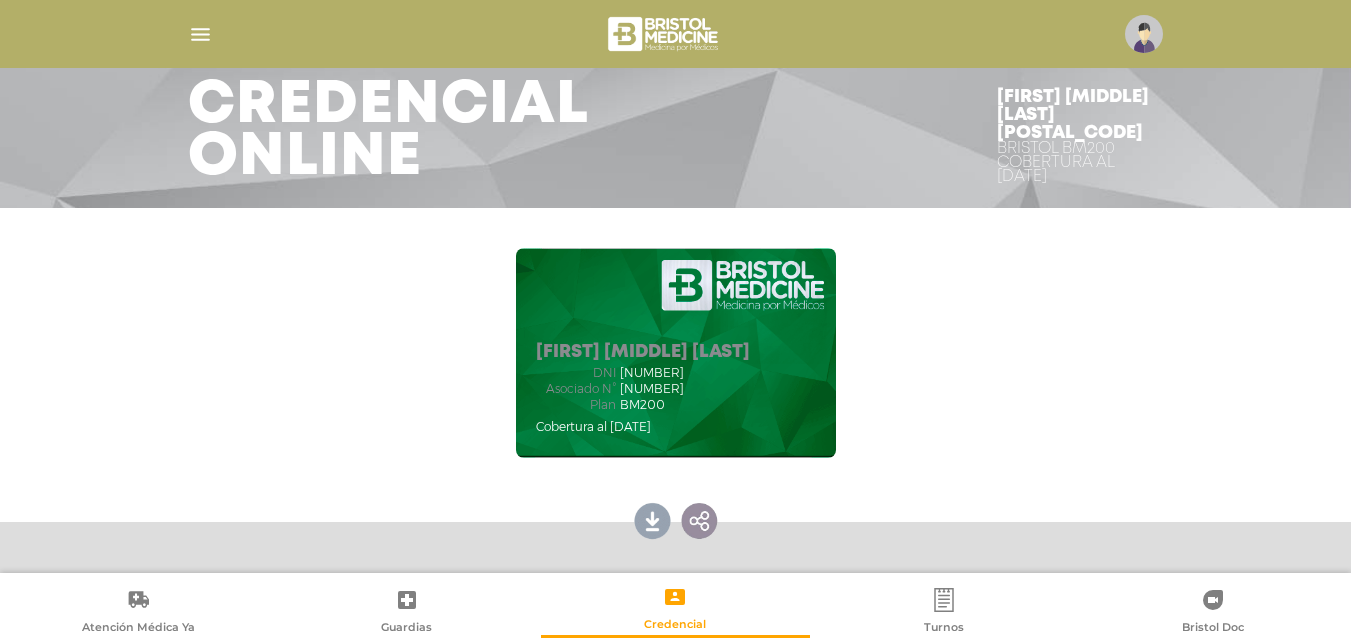 click at bounding box center [200, 34] 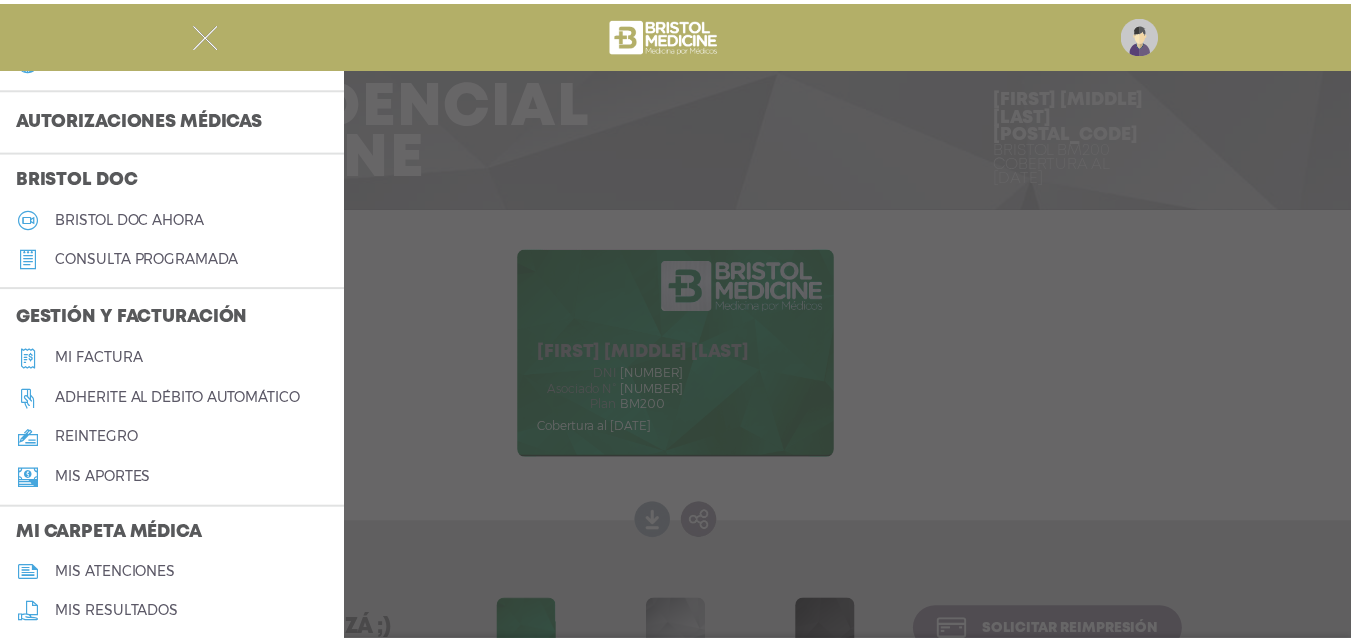 scroll, scrollTop: 600, scrollLeft: 0, axis: vertical 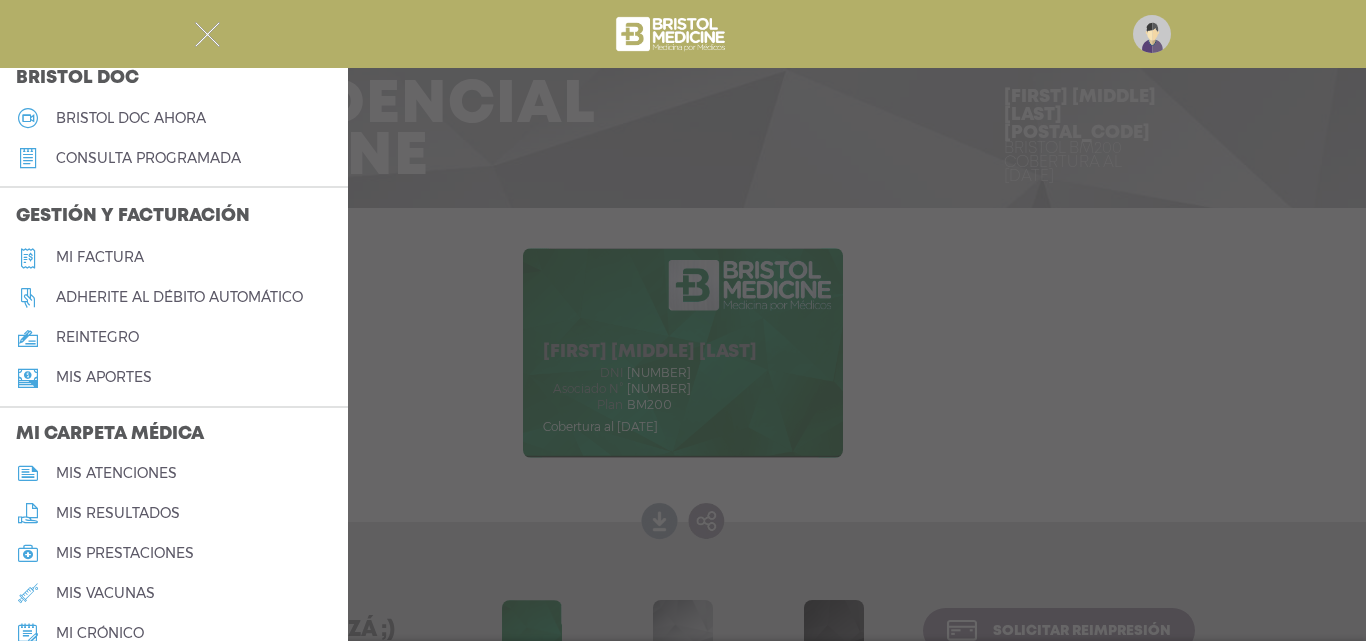 click at bounding box center (207, 34) 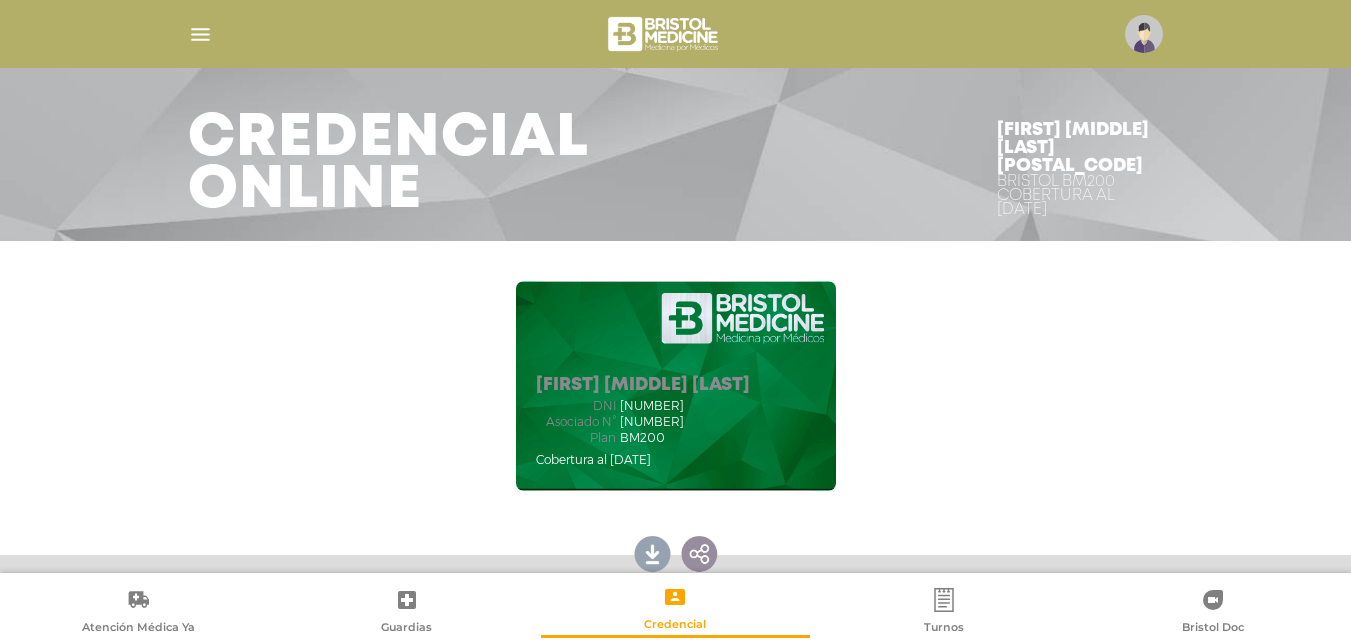 scroll, scrollTop: 100, scrollLeft: 0, axis: vertical 